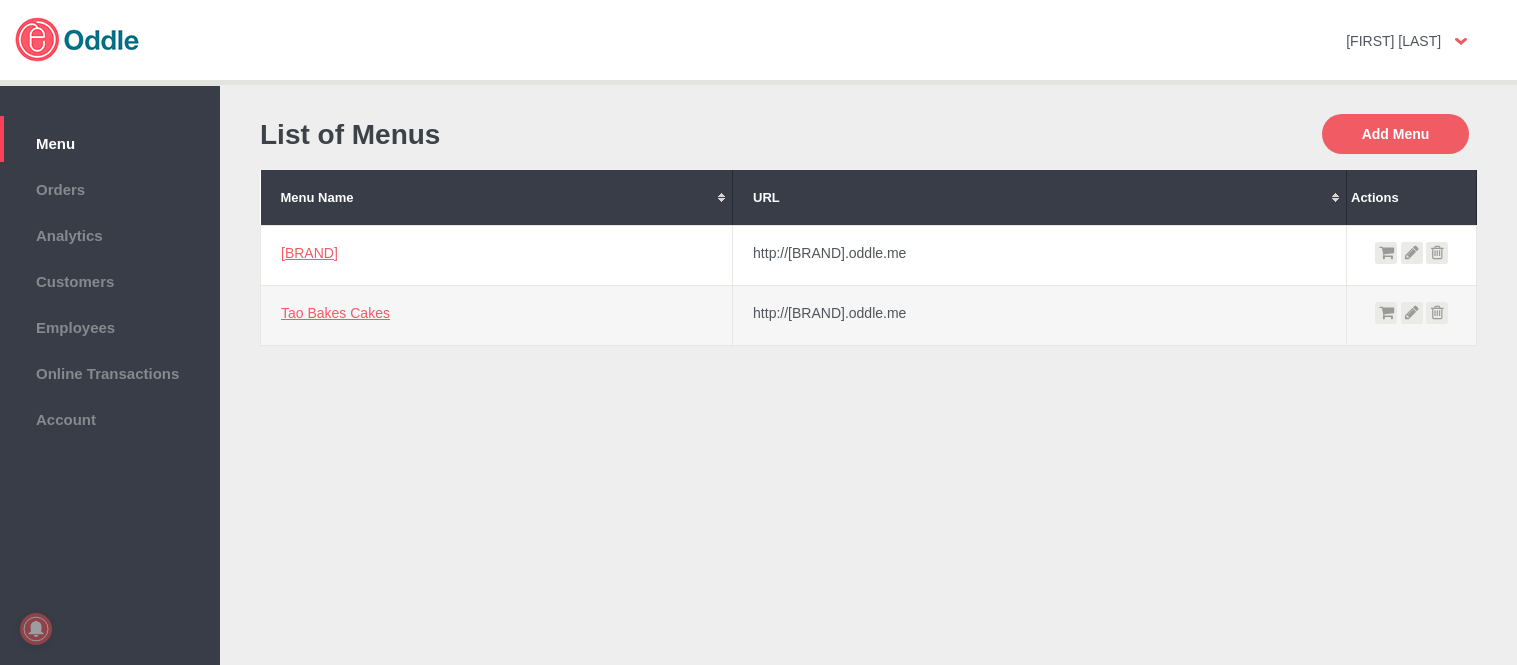 scroll, scrollTop: 0, scrollLeft: 0, axis: both 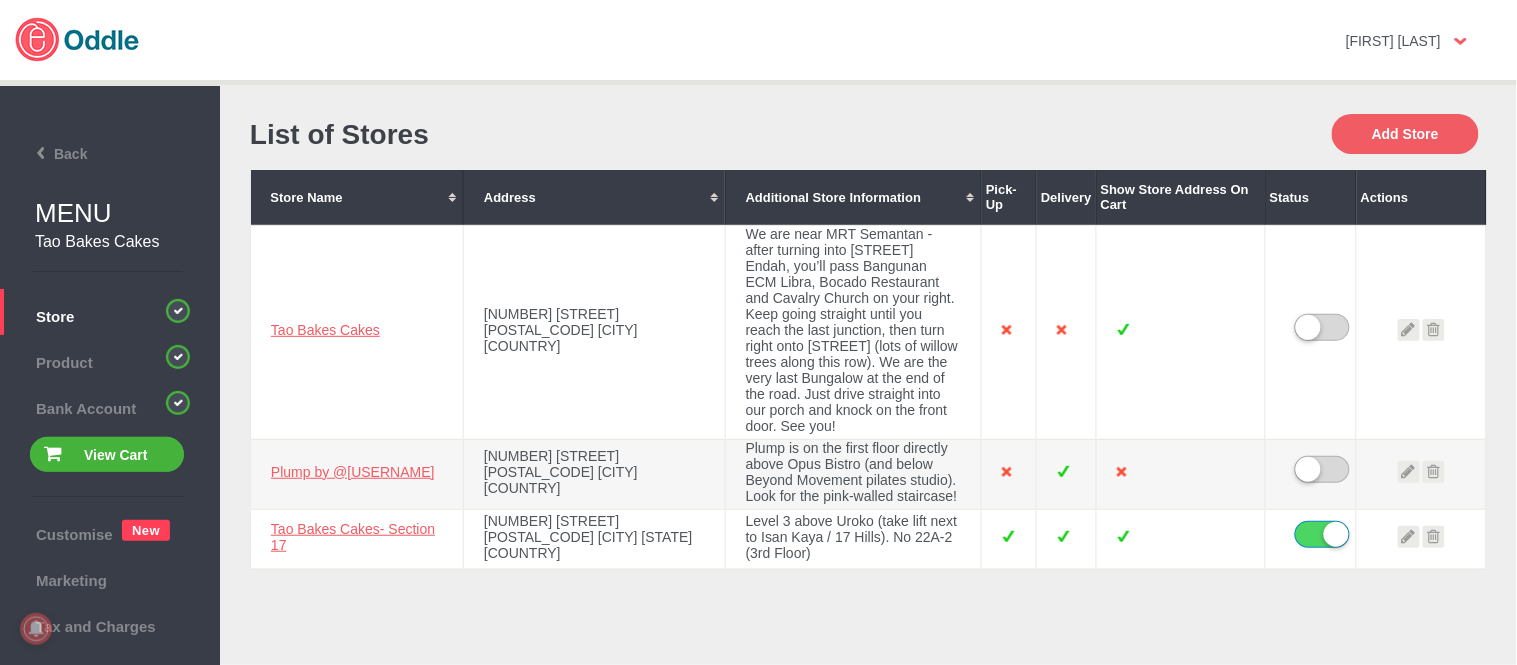 click on "Tao Bakes Cakes
[NUMBER] [STREET] [POSTAL_CODE] [CITY] [COUNTRY]
We are near MRT Semantan - after turning into [STREET] Endah, you’ll pass Bangunan ECM Libra, Bocado Restaurant and Cavalry Church on your right. Keep going straight until you reach the last junction, then turn right onto [STREET] (lots of willow trees along this row). We are the very last Bungalow at the end of the road. Just drive straight into our porch and knock on the front door. See you!" at bounding box center [868, 410] 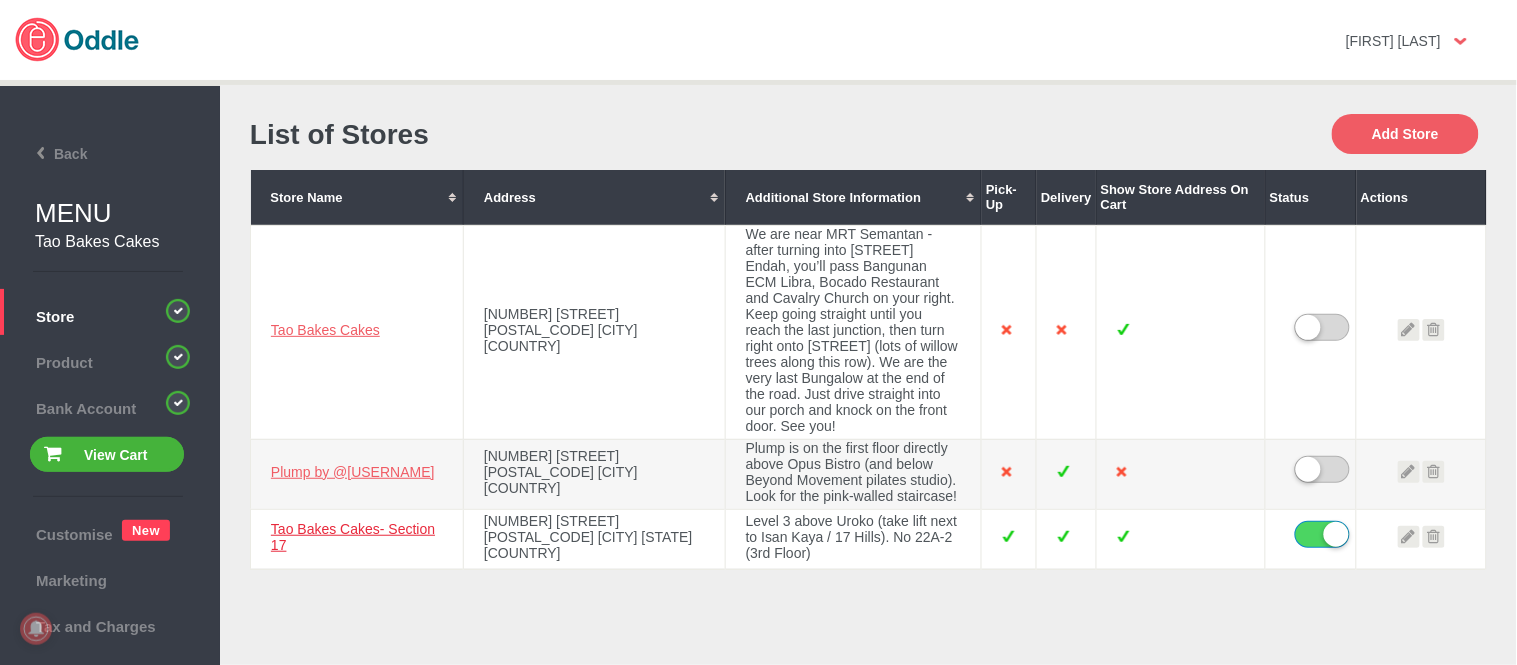 click on "Tao Bakes Cakes- Section 17" at bounding box center [325, 330] 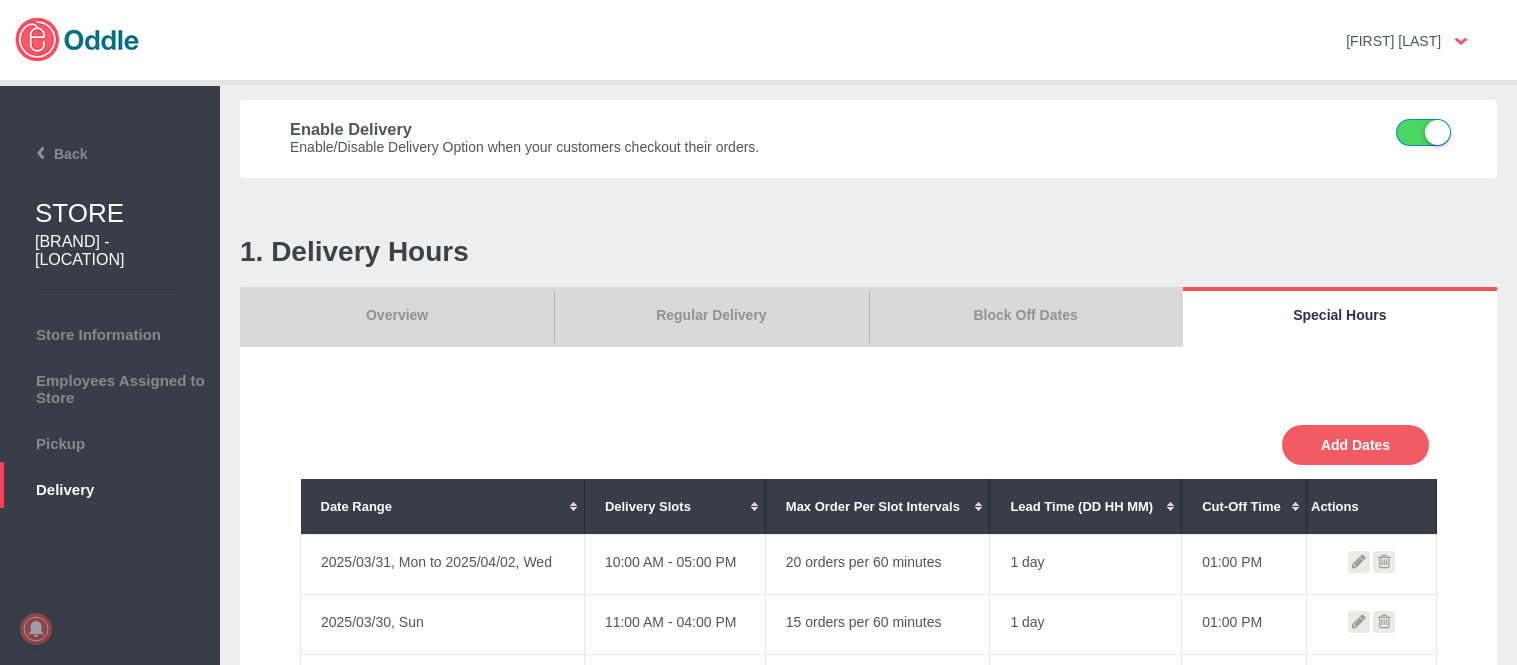 scroll, scrollTop: 0, scrollLeft: 0, axis: both 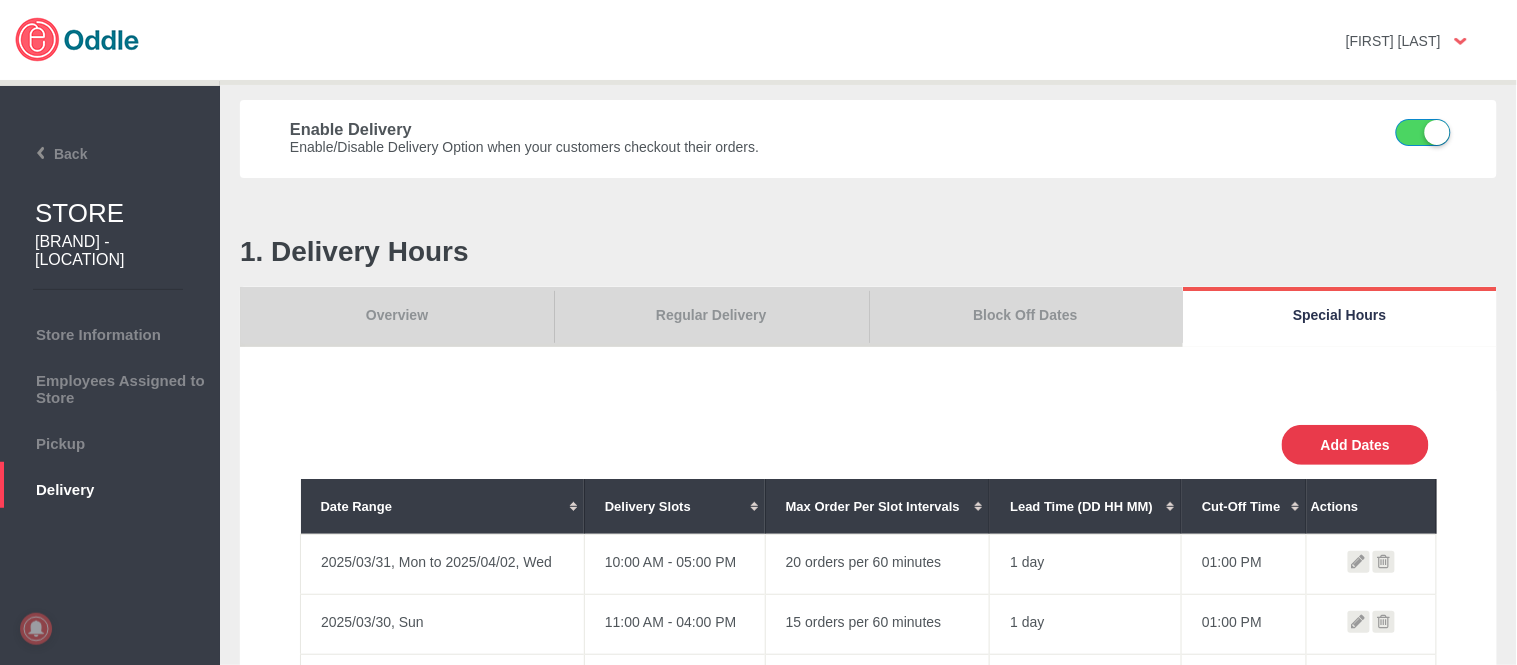 click on "Add Dates" at bounding box center (1355, 445) 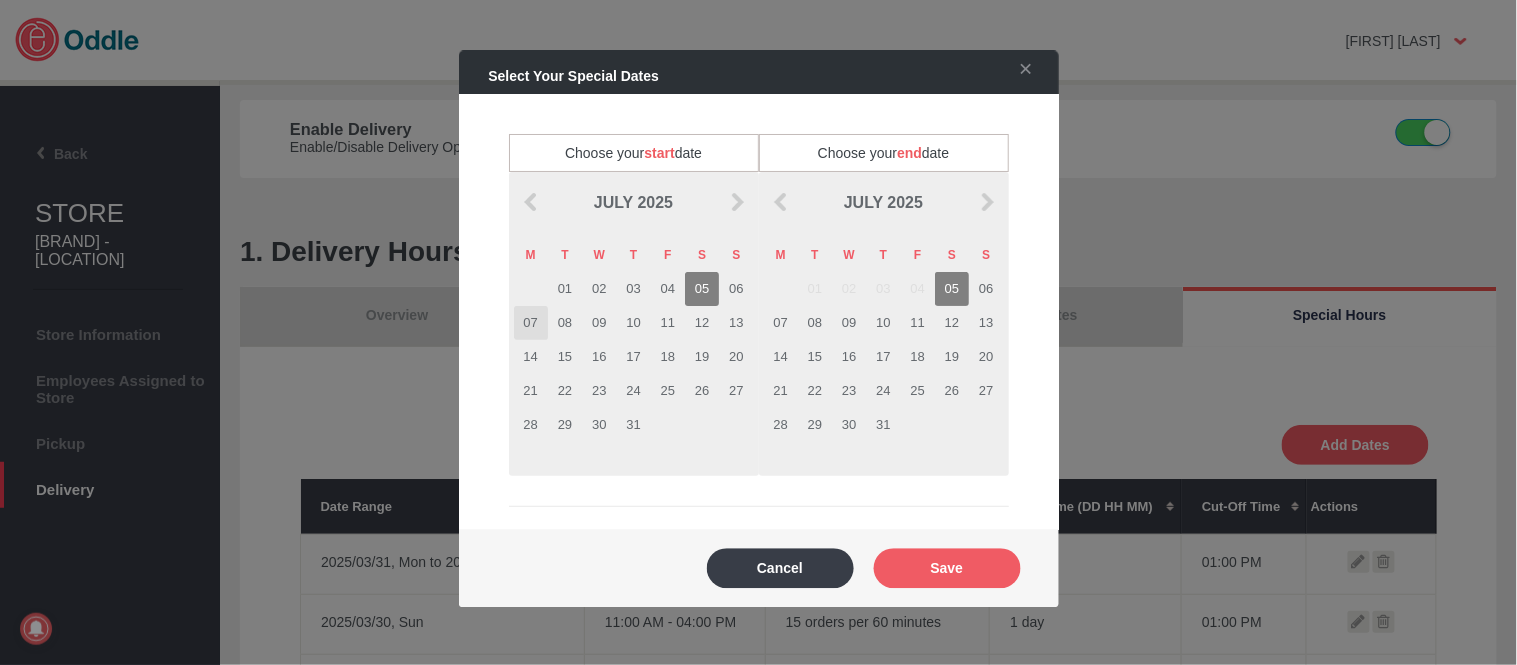 click on "07" at bounding box center (531, 323) 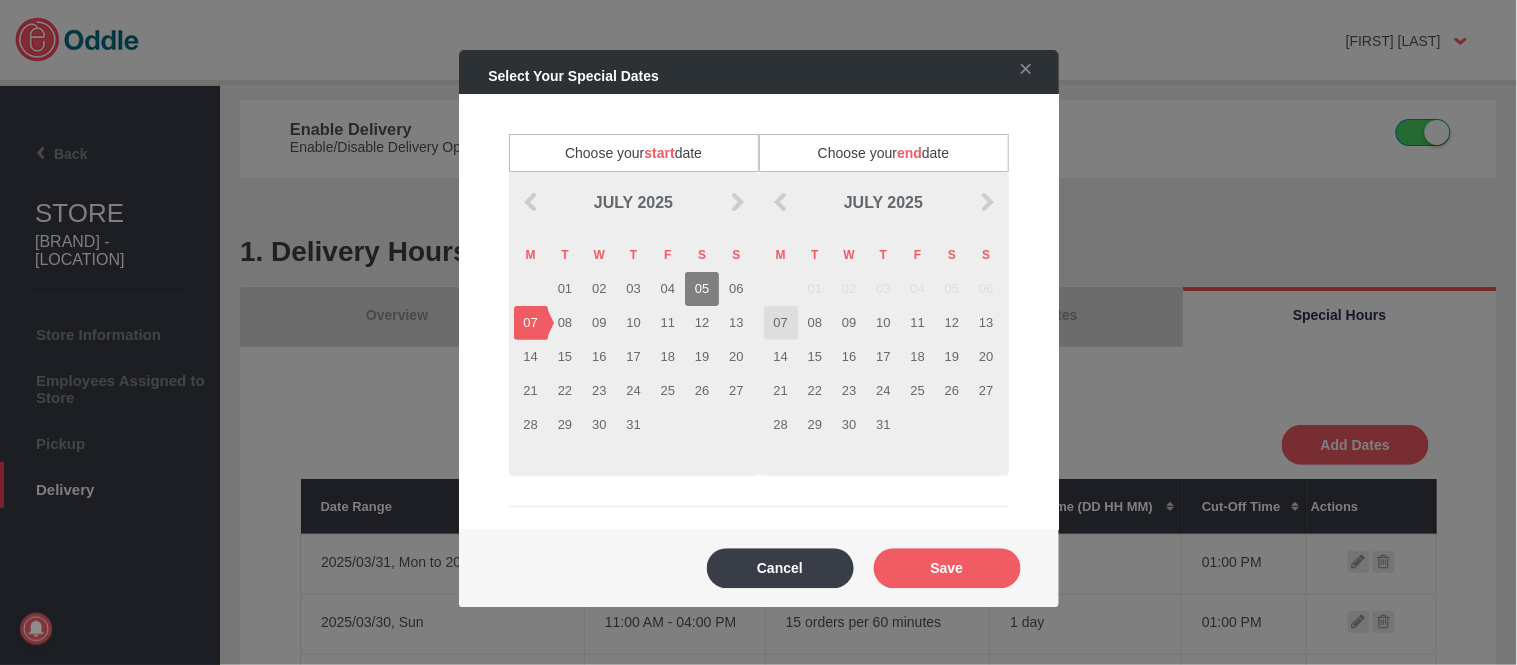 click on "07" at bounding box center [781, 323] 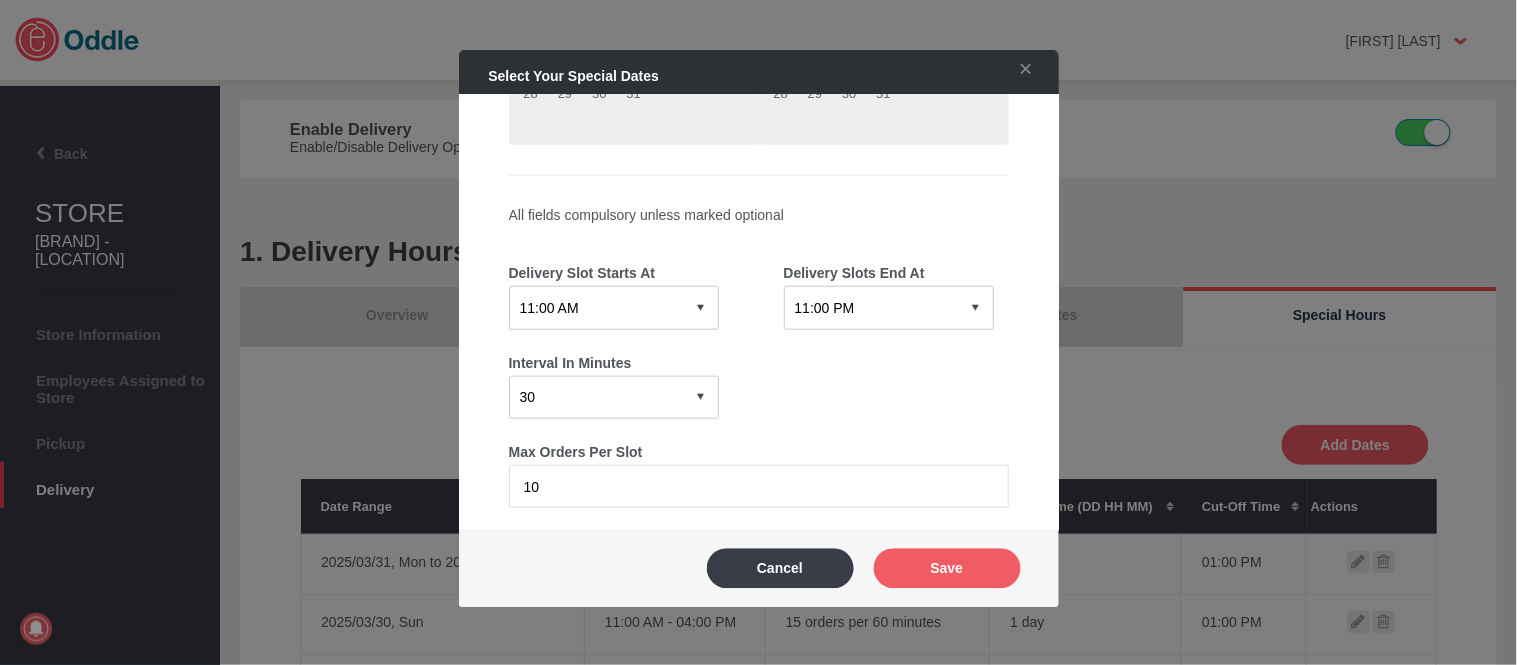 scroll, scrollTop: 333, scrollLeft: 0, axis: vertical 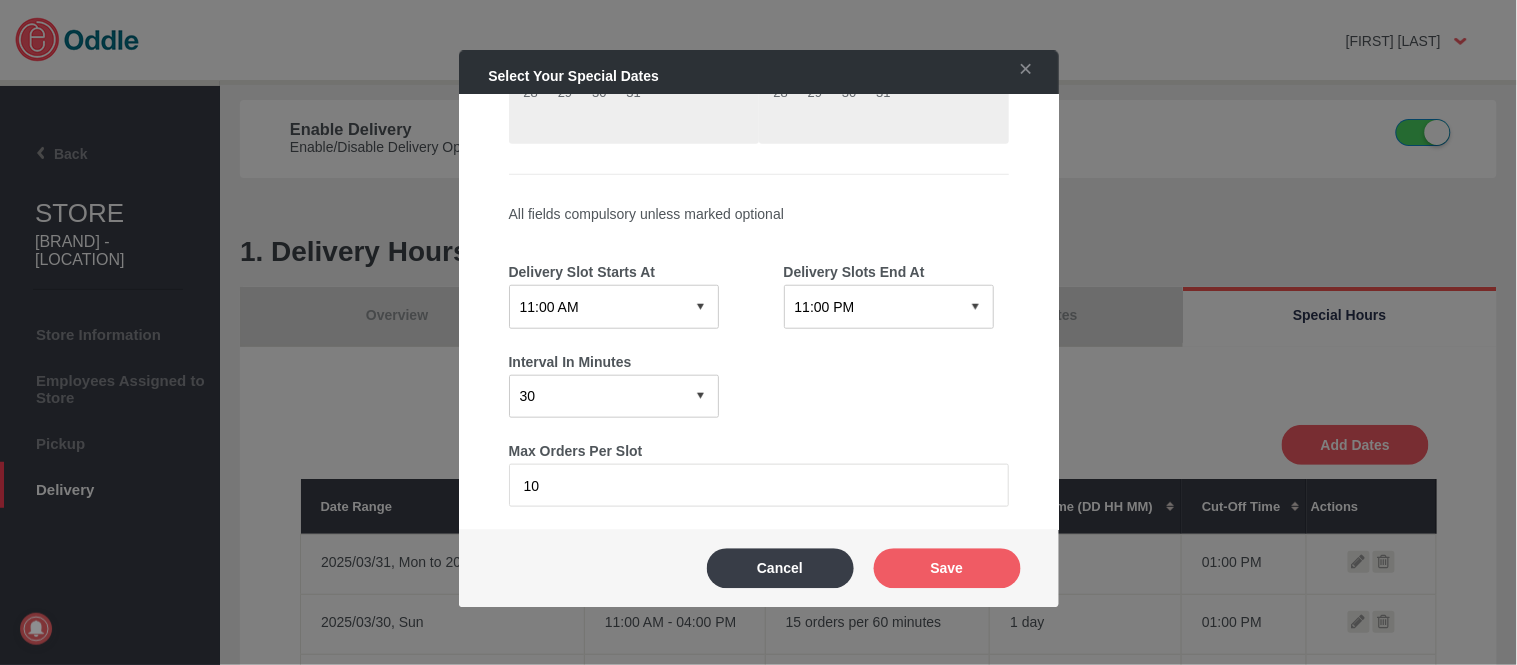 click on "12:15 AM 12:30 AM 12:45 AM 01:00 AM 01:15 AM 01:30 AM 01:45 AM 02:00 AM 02:15 AM 02:30 AM 02:45 AM 03:00 AM 03:15 AM 03:30 AM 03:45 AM 04:00 AM 04:15 AM 04:30 AM 04:45 AM 05:00 AM 05:15 AM 05:30 AM 05:45 AM 06:00 AM 06:15 AM 06:30 AM 06:45 AM 07:00 AM 07:15 AM 07:30 AM 07:45 AM 08:00 AM 08:15 AM 08:30 AM 08:45 AM 09:00 AM 09:15 AM 09:30 AM 09:45 AM 10:00 AM 10:15 AM 10:30 AM 10:45 AM 11:00 AM 11:15 AM 11:30 AM 11:45 AM 12:00 PM 12:15 PM 12:30 PM 12:45 PM 01:00 PM 01:15 PM 01:30 PM 01:45 PM 02:00 PM 02:15 PM 02:30 PM 02:45 PM 03:00 PM 03:15 PM 03:30 PM 03:45 PM 04:00 PM 04:15 PM 04:30 PM 04:45 PM 05:00 PM 05:15 PM 05:30 PM 05:45 PM 06:00 PM 06:15 PM 06:30 PM 06:45 PM 07:00 PM 07:15 PM 07:30 PM 07:45 PM 08:00 PM 08:15 PM 08:30 PM 08:45 PM 09:00 PM 09:15 PM 09:30 PM 09:45 PM 10:00 PM 10:15 PM 10:30 PM 10:45 PM 11:00 PM 11:15 PM 11:30 PM 11:45 PM" at bounding box center (614, 306) 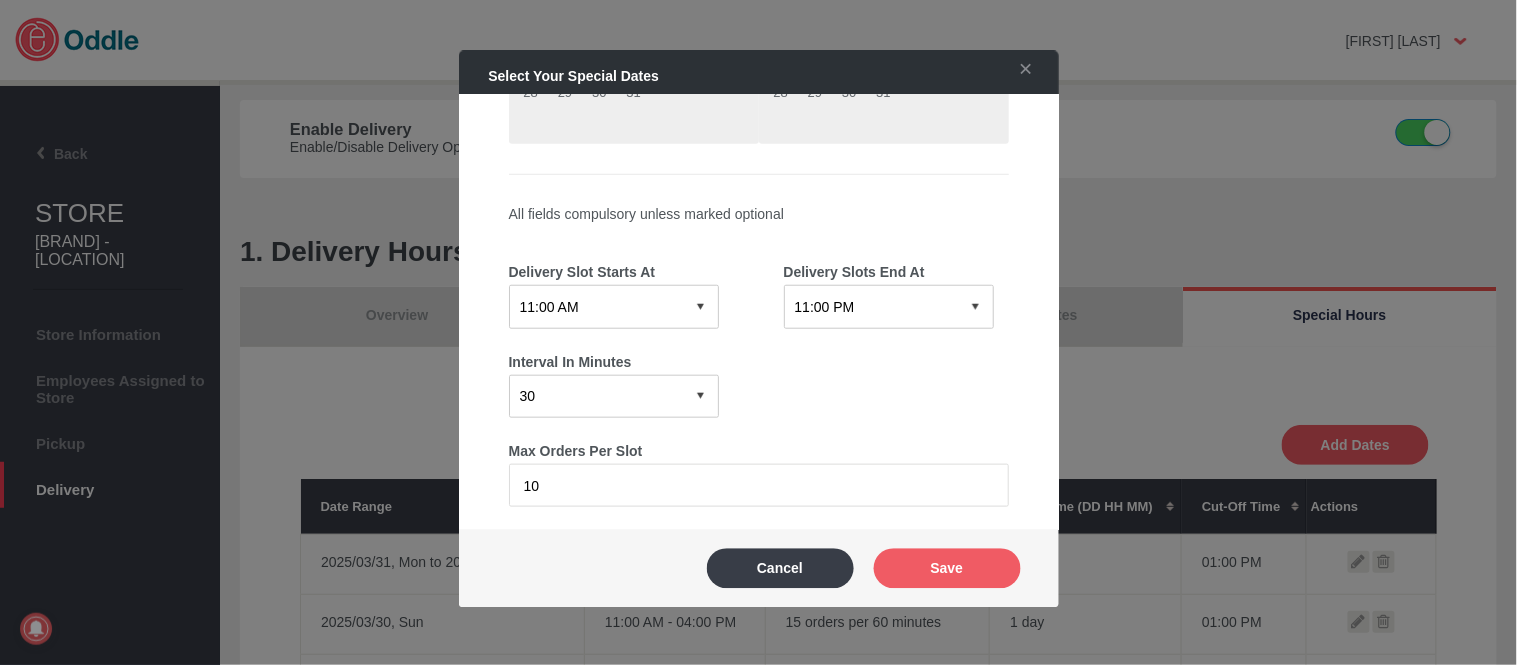 select on "10:00 AM" 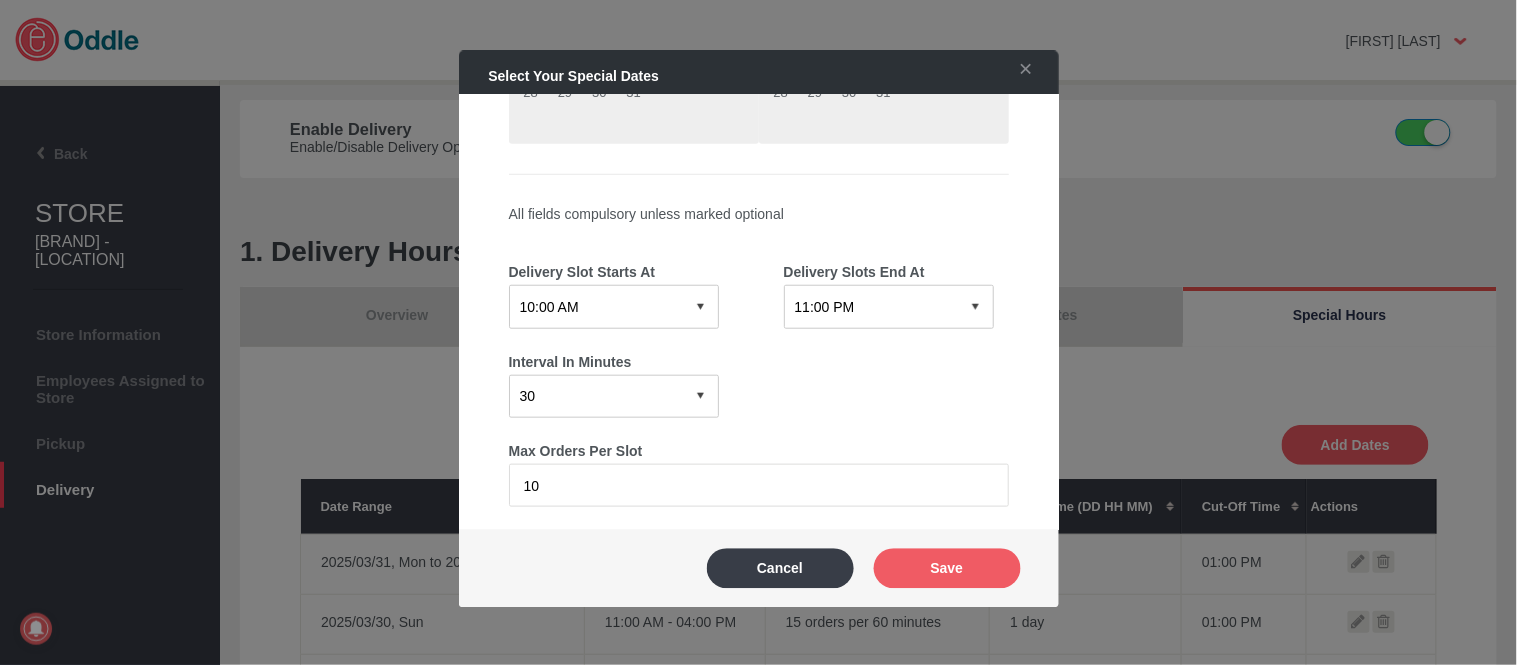 click on "12:15 AM 12:30 AM 12:45 AM 01:00 AM 01:15 AM 01:30 AM 01:45 AM 02:00 AM 02:15 AM 02:30 AM 02:45 AM 03:00 AM 03:15 AM 03:30 AM 03:45 AM 04:00 AM 04:15 AM 04:30 AM 04:45 AM 05:00 AM 05:15 AM 05:30 AM 05:45 AM 06:00 AM 06:15 AM 06:30 AM 06:45 AM 07:00 AM 07:15 AM 07:30 AM 07:45 AM 08:00 AM 08:15 AM 08:30 AM 08:45 AM 09:00 AM 09:15 AM 09:30 AM 09:45 AM 10:00 AM 10:15 AM 10:30 AM 10:45 AM 11:00 AM 11:15 AM 11:30 AM 11:45 AM 12:00 PM 12:15 PM 12:30 PM 12:45 PM 01:00 PM 01:15 PM 01:30 PM 01:45 PM 02:00 PM 02:15 PM 02:30 PM 02:45 PM 03:00 PM 03:15 PM 03:30 PM 03:45 PM 04:00 PM 04:15 PM 04:30 PM 04:45 PM 05:00 PM 05:15 PM 05:30 PM 05:45 PM 06:00 PM 06:15 PM 06:30 PM 06:45 PM 07:00 PM 07:15 PM 07:30 PM 07:45 PM 08:00 PM 08:15 PM 08:30 PM 08:45 PM 09:00 PM 09:15 PM 09:30 PM 09:45 PM 10:00 PM 10:15 PM 10:30 PM 10:45 PM 11:00 PM 11:15 PM 11:30 PM 11:45 PM" at bounding box center [614, 306] 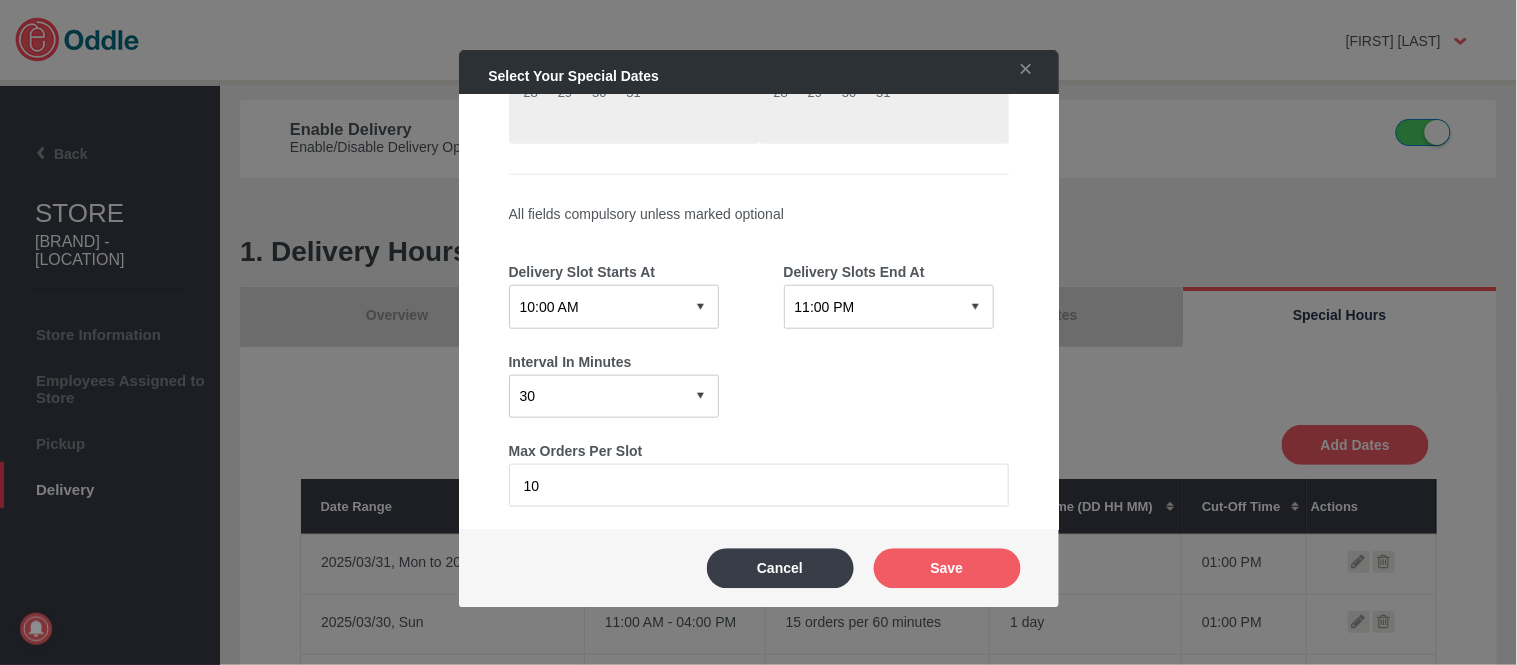 click on "12:15 AM 12:30 AM 12:45 AM 01:00 AM 01:15 AM 01:30 AM 01:45 AM 02:00 AM 02:15 AM 02:30 AM 02:45 AM 03:00 AM 03:15 AM 03:30 AM 03:45 AM 04:00 AM 04:15 AM 04:30 AM 04:45 AM 05:00 AM 05:15 AM 05:30 AM 05:45 AM 06:00 AM 06:15 AM 06:30 AM 06:45 AM 07:00 AM 07:15 AM 07:30 AM 07:45 AM 08:00 AM 08:15 AM 08:30 AM 08:45 AM 09:00 AM 09:15 AM 09:30 AM 09:45 AM 10:00 AM 10:15 AM 10:30 AM 10:45 AM 11:00 AM 11:15 AM 11:30 AM 11:45 AM 12:00 PM 12:15 PM 12:30 PM 12:45 PM 01:00 PM 01:15 PM 01:30 PM 01:45 PM 02:00 PM 02:15 PM 02:30 PM 02:45 PM 03:00 PM 03:15 PM 03:30 PM 03:45 PM 04:00 PM 04:15 PM 04:30 PM 04:45 PM 05:00 PM 05:15 PM 05:30 PM 05:45 PM 06:00 PM 06:15 PM 06:30 PM 06:45 PM 07:00 PM 07:15 PM 07:30 PM 07:45 PM 08:00 PM 08:15 PM 08:30 PM 08:45 PM 09:00 PM 09:15 PM 09:30 PM 09:45 PM 10:00 PM 10:15 PM 10:30 PM 10:45 PM 11:00 PM 11:15 PM 11:30 PM 11:45 PM" at bounding box center [614, 306] 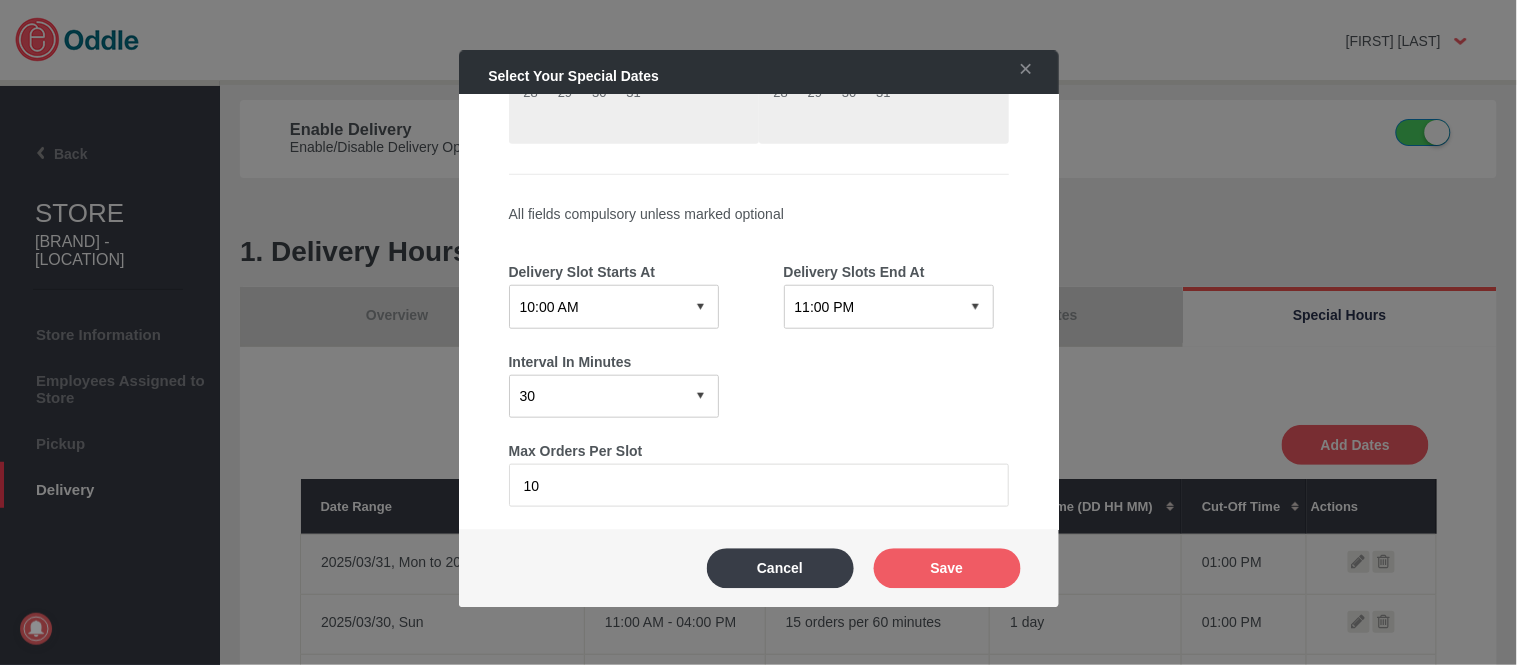 select on "11:00 AM" 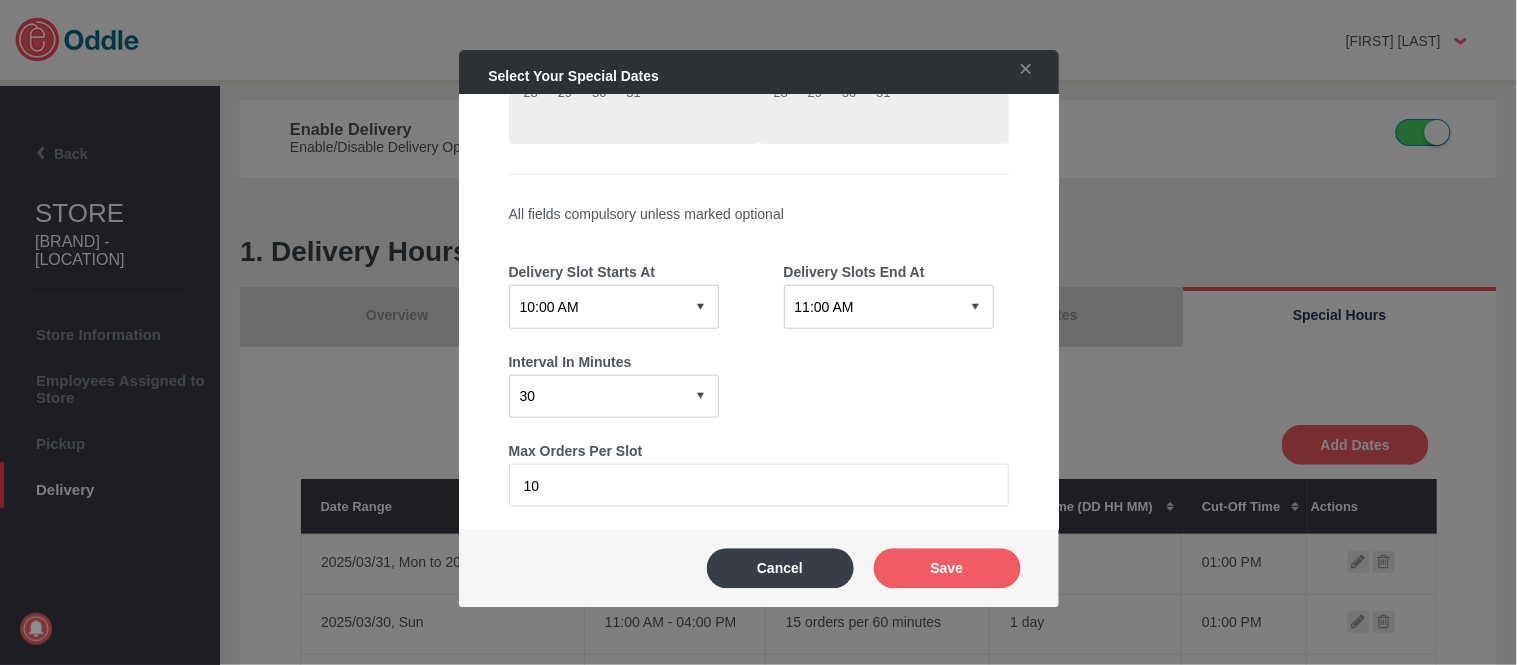 click on "12:15 AM 12:30 AM 12:45 AM 01:00 AM 01:15 AM 01:30 AM 01:45 AM 02:00 AM 02:15 AM 02:30 AM 02:45 AM 03:00 AM 03:15 AM 03:30 AM 03:45 AM 04:00 AM 04:15 AM 04:30 AM 04:45 AM 05:00 AM 05:15 AM 05:30 AM 05:45 AM 06:00 AM 06:15 AM 06:30 AM 06:45 AM 07:00 AM 07:15 AM 07:30 AM 07:45 AM 08:00 AM 08:15 AM 08:30 AM 08:45 AM 09:00 AM 09:15 AM 09:30 AM 09:45 AM 10:00 AM 10:15 AM 10:30 AM 10:45 AM 11:00 AM 11:15 AM 11:30 AM 11:45 AM 12:00 PM 12:15 PM 12:30 PM 12:45 PM 01:00 PM 01:15 PM 01:30 PM 01:45 PM 02:00 PM 02:15 PM 02:30 PM 02:45 PM 03:00 PM 03:15 PM 03:30 PM 03:45 PM 04:00 PM 04:15 PM 04:30 PM 04:45 PM 05:00 PM 05:15 PM 05:30 PM 05:45 PM 06:00 PM 06:15 PM 06:30 PM 06:45 PM 07:00 PM 07:15 PM 07:30 PM 07:45 PM 08:00 PM 08:15 PM 08:30 PM 08:45 PM 09:00 PM 09:15 PM 09:30 PM 09:45 PM 10:00 PM 10:15 PM 10:30 PM 10:45 PM 11:00 PM 11:15 PM 11:30 PM 11:45 PM" at bounding box center (614, 306) 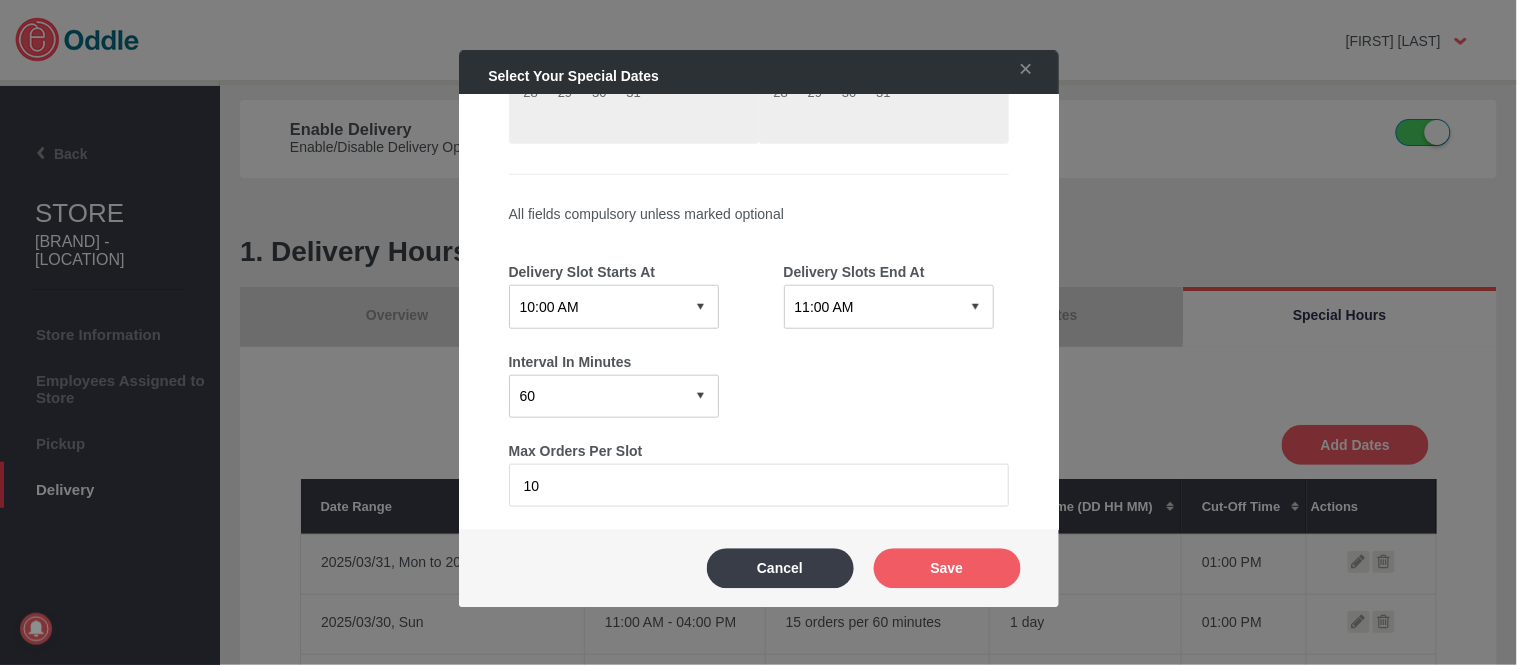click on "0
15
30
60
120" at bounding box center [614, 395] 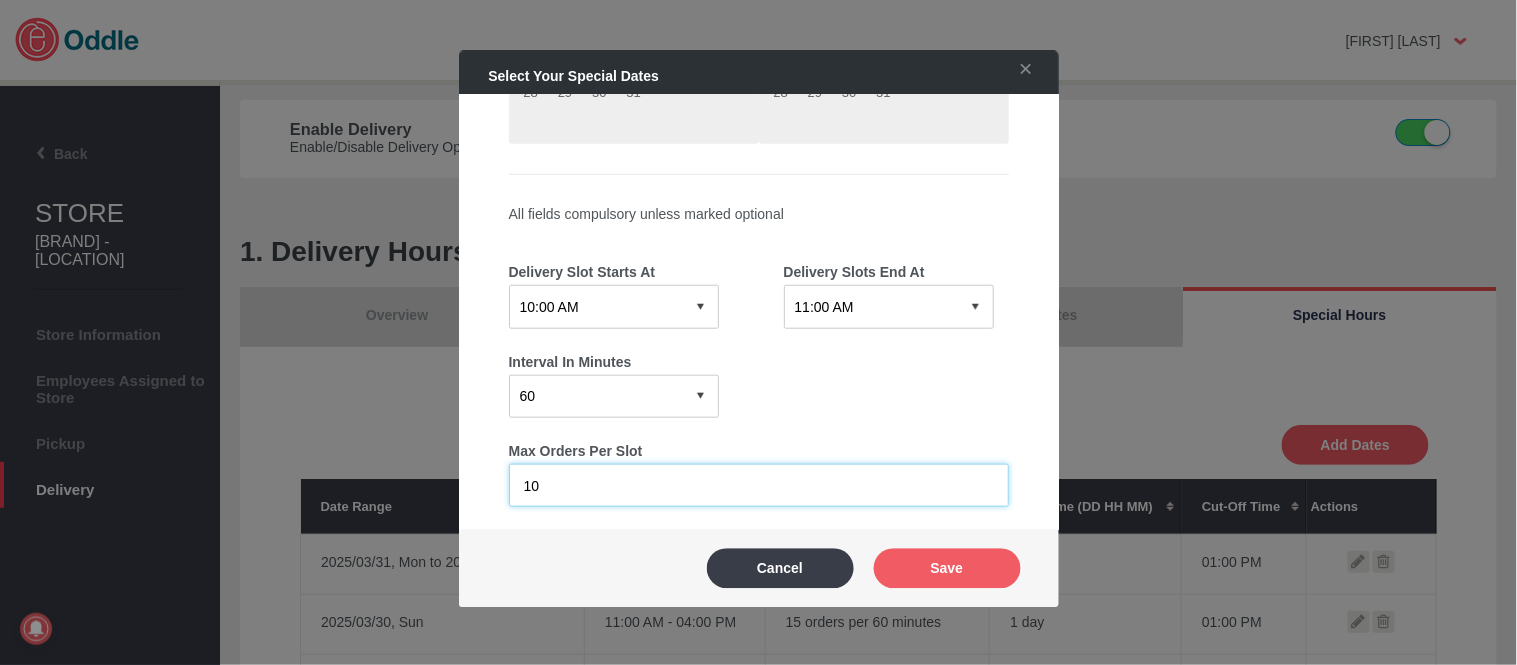 click on "Click here to cancel
Mary Kaye
No messages
Support
Settings
Sign Out
Settings
Sign Out
Support
Back
STORE
Tao Bakes Cakes- Section 17" at bounding box center (758, 332) 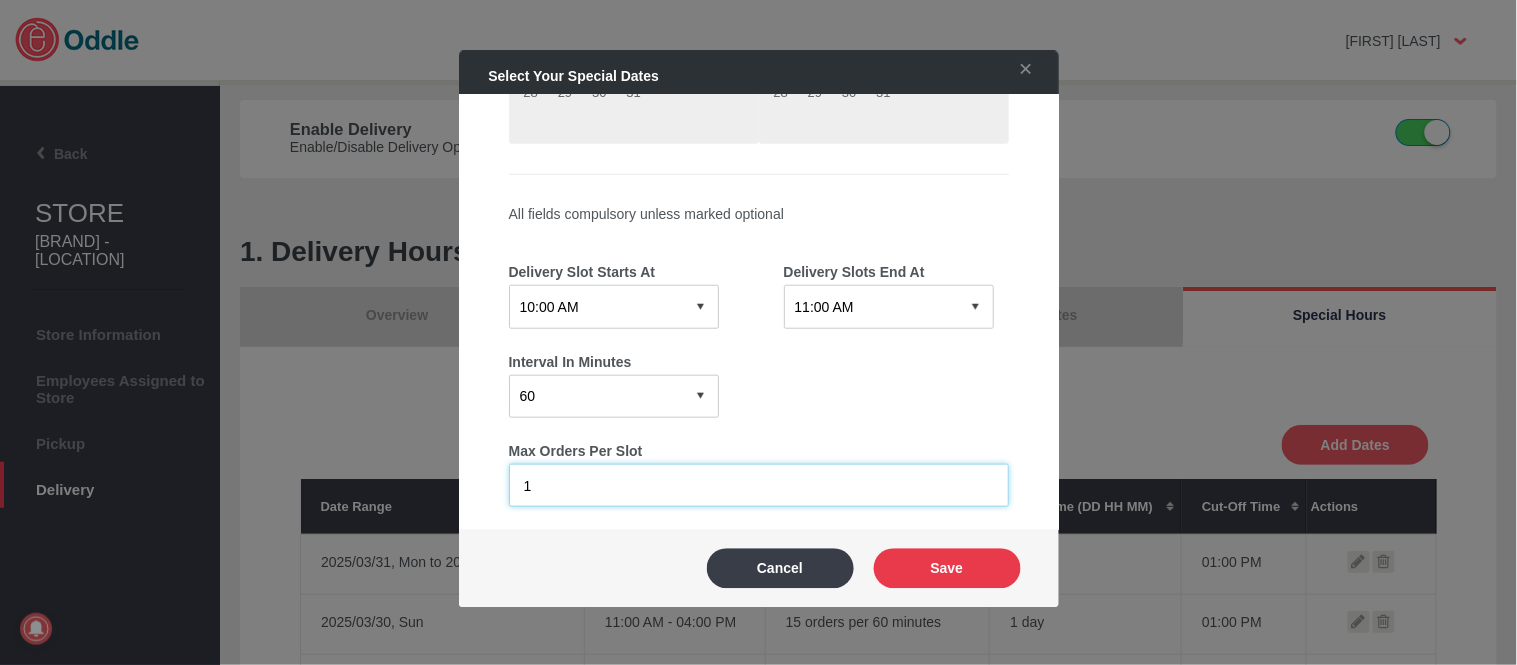 type on "1" 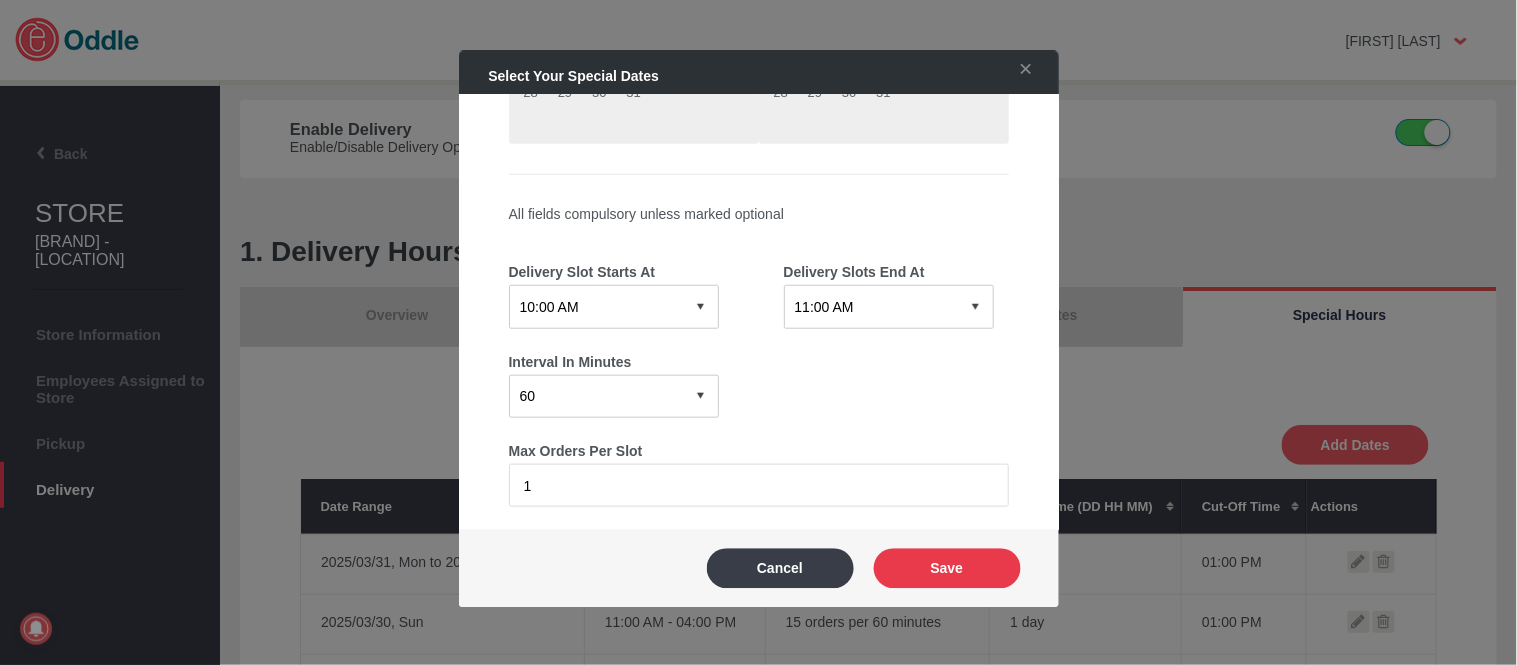 click on "Save" at bounding box center [947, 568] 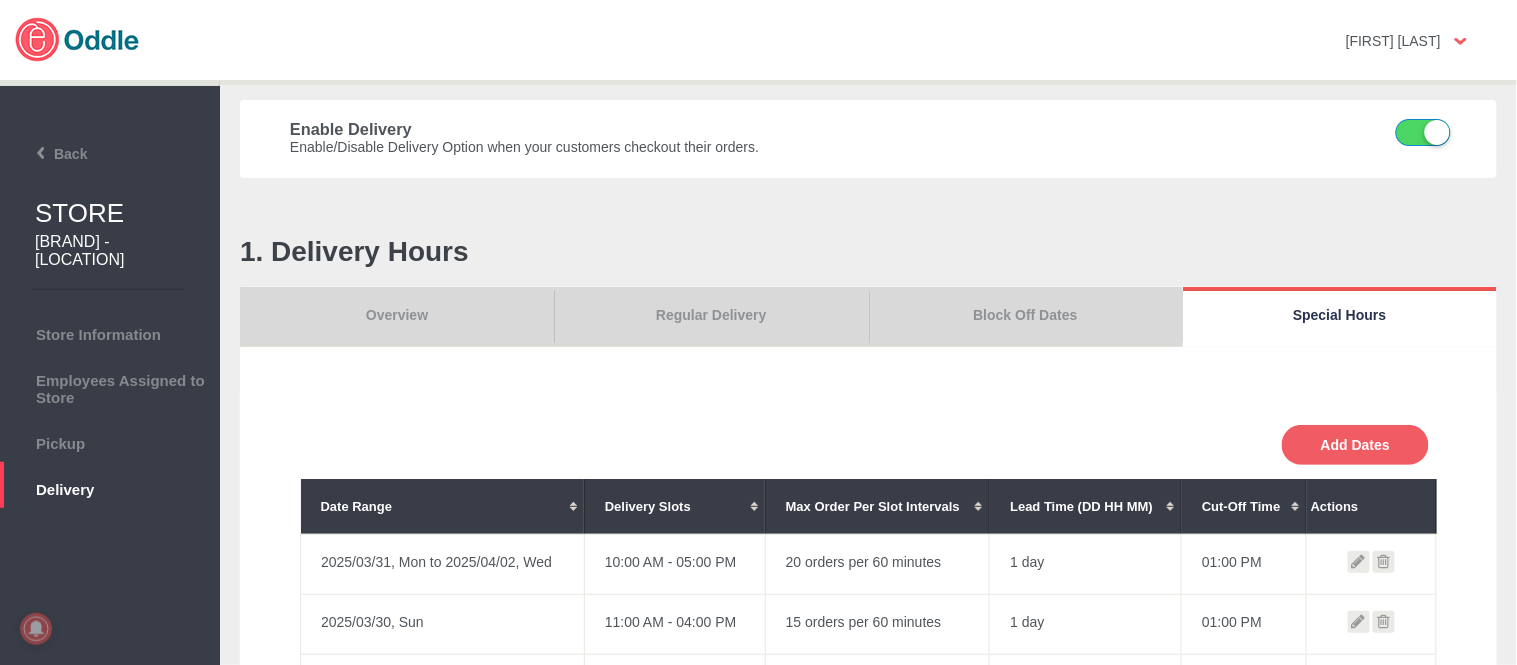 scroll, scrollTop: 444, scrollLeft: 0, axis: vertical 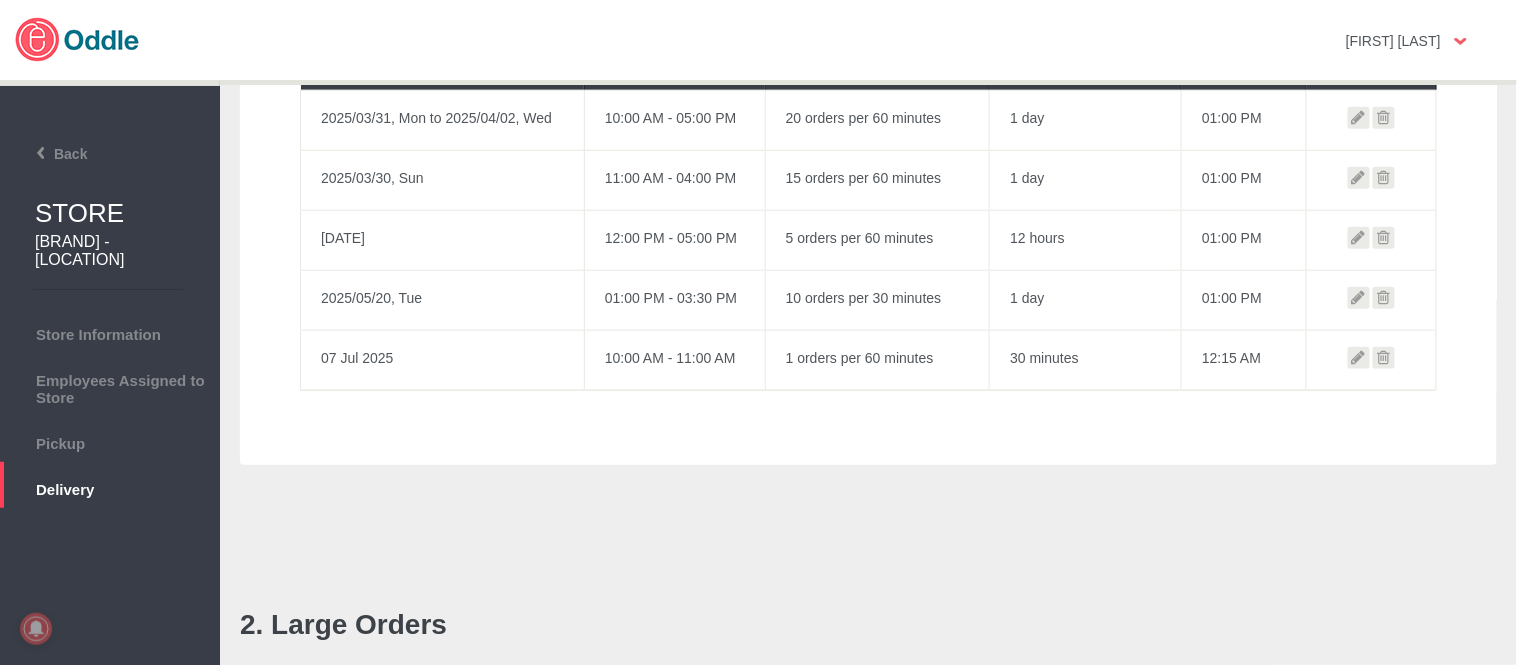 click at bounding box center (1384, 118) 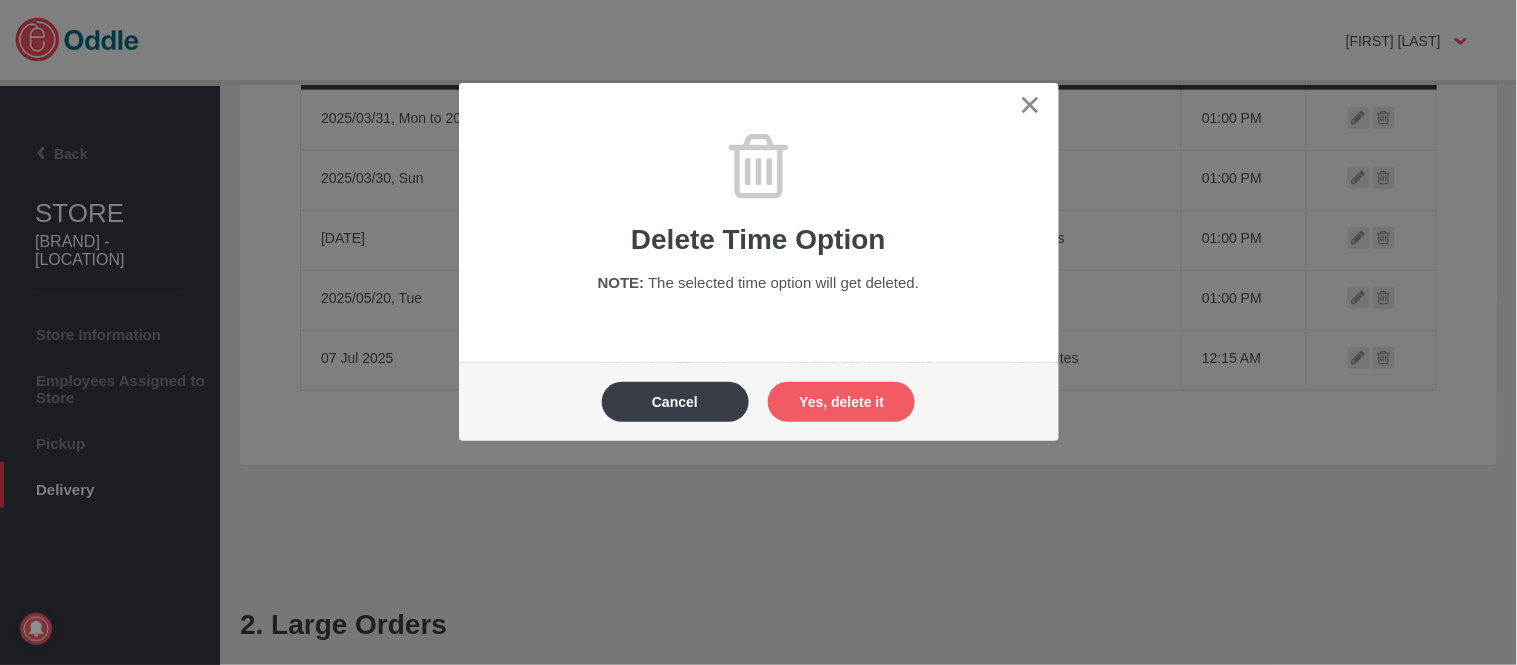 click on "Yes, delete it" at bounding box center [841, 402] 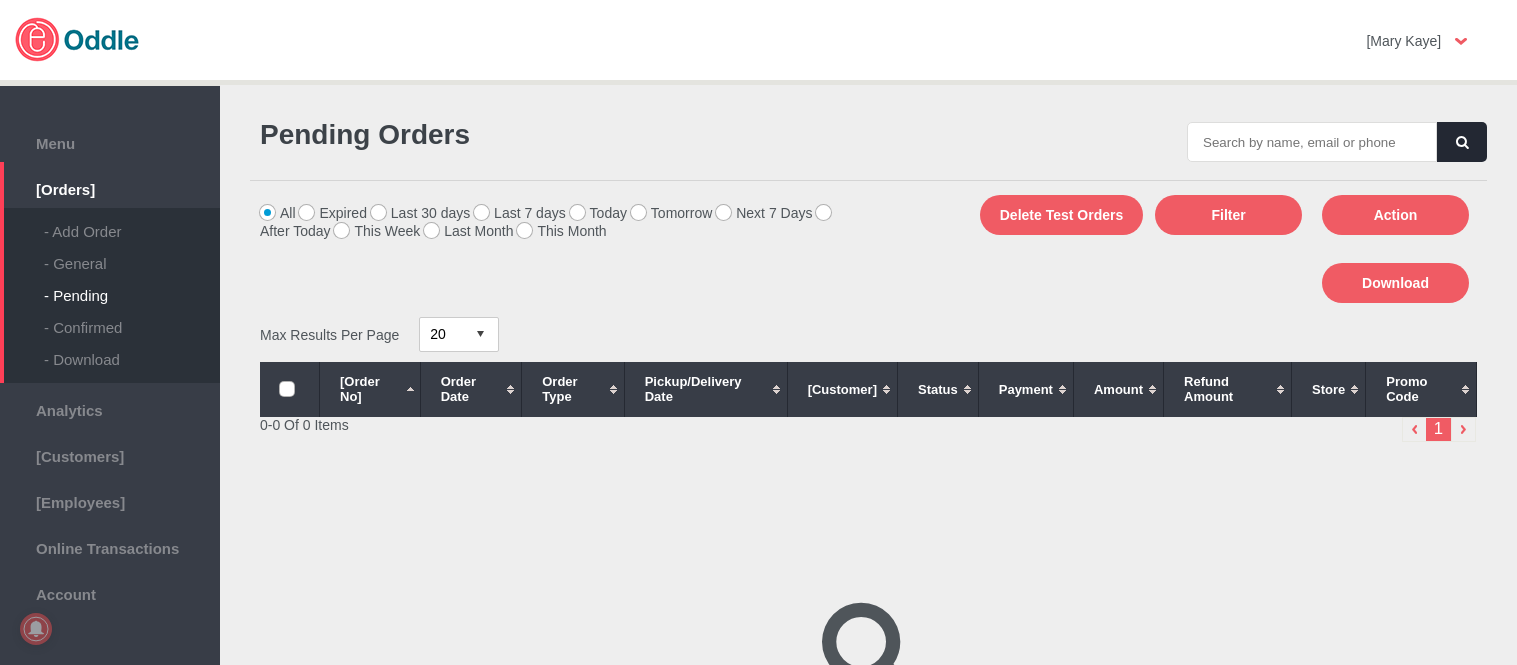 scroll, scrollTop: 0, scrollLeft: 0, axis: both 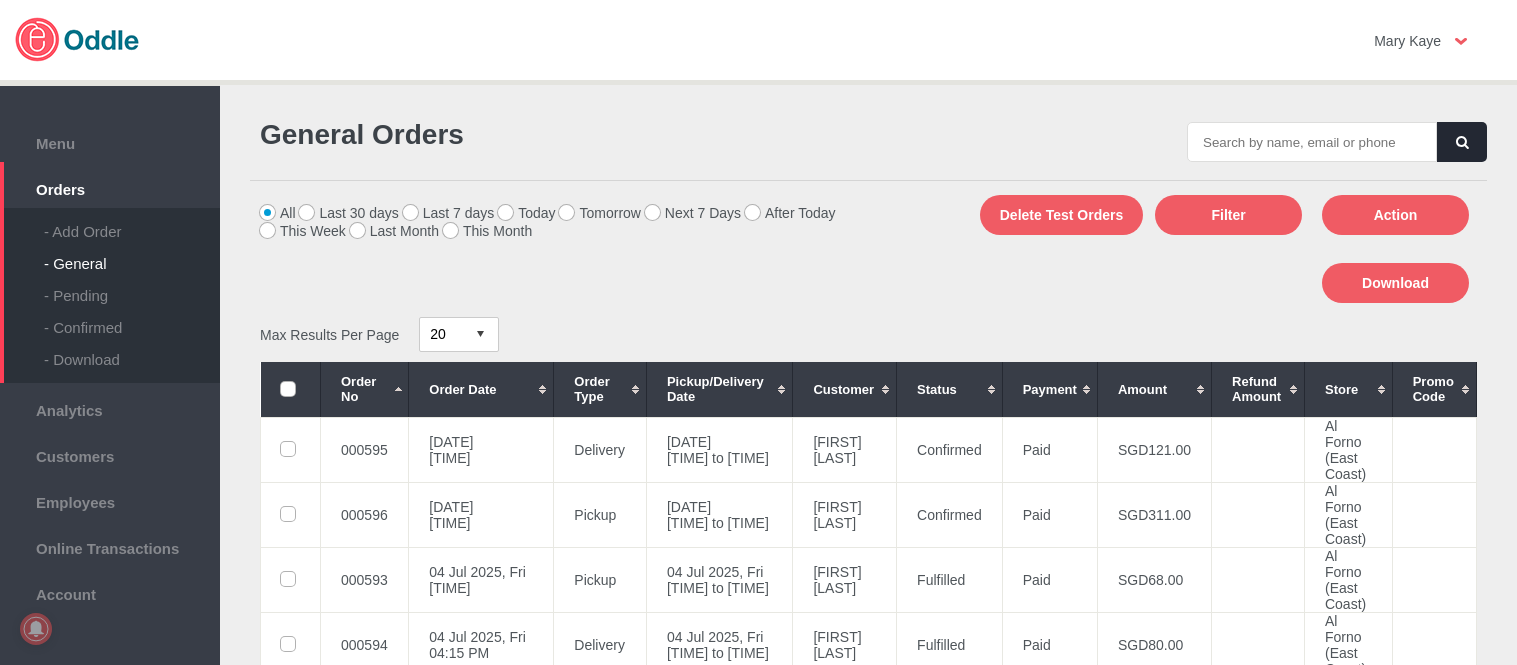 click at bounding box center [1312, 142] 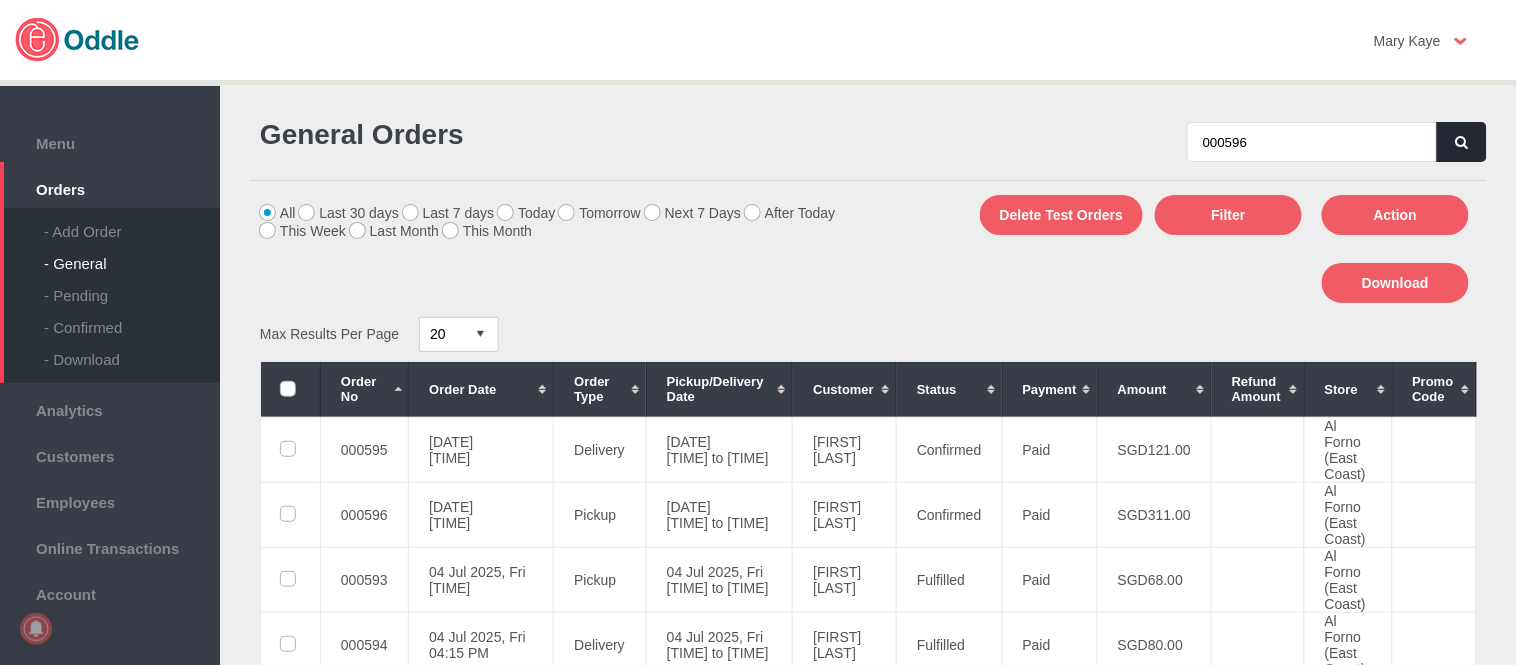 type on "000596" 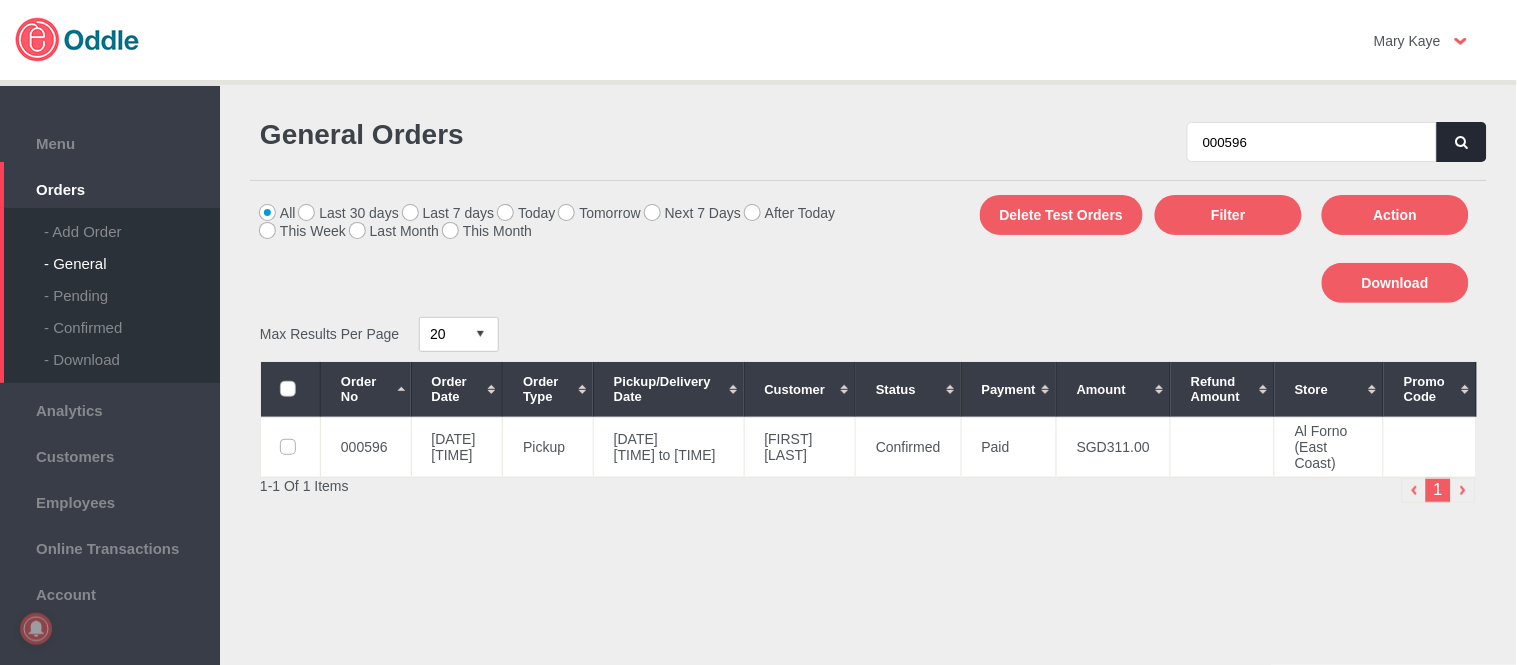 click at bounding box center (1462, 142) 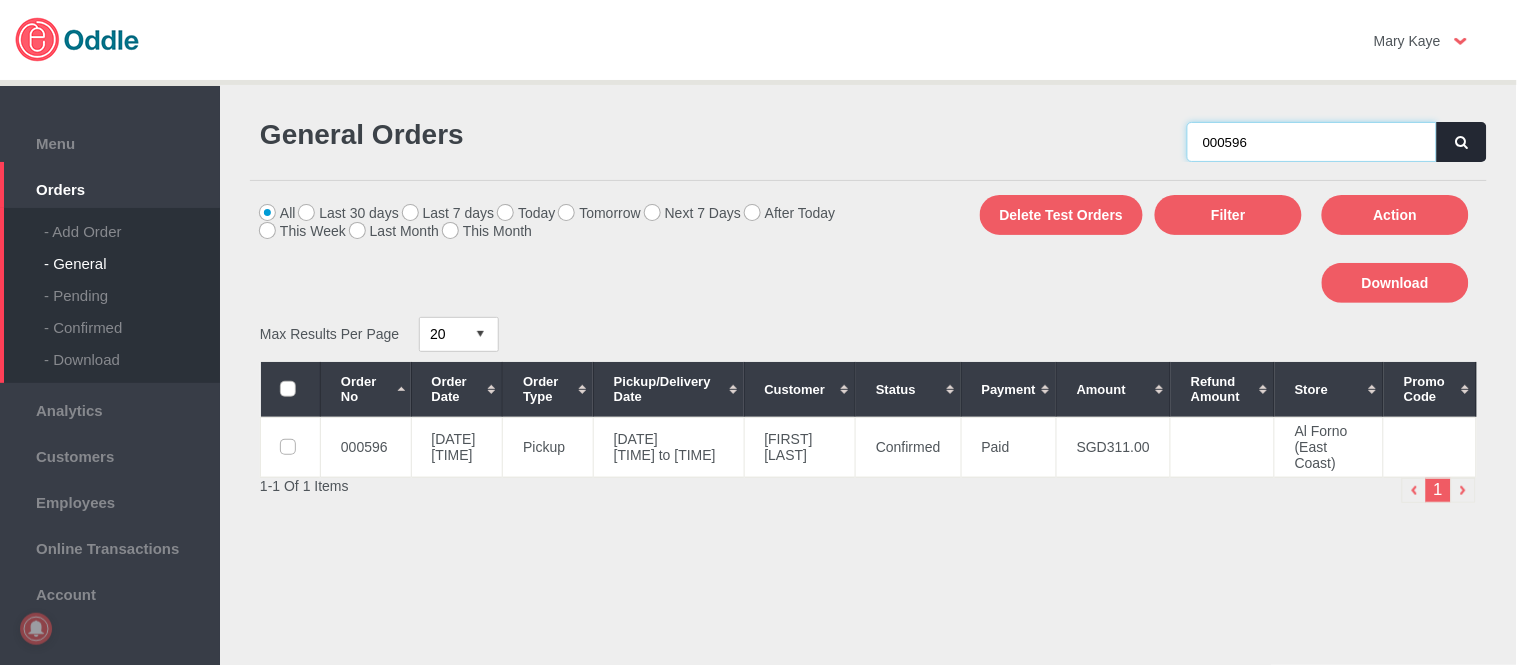 click on "000596" at bounding box center (1312, 142) 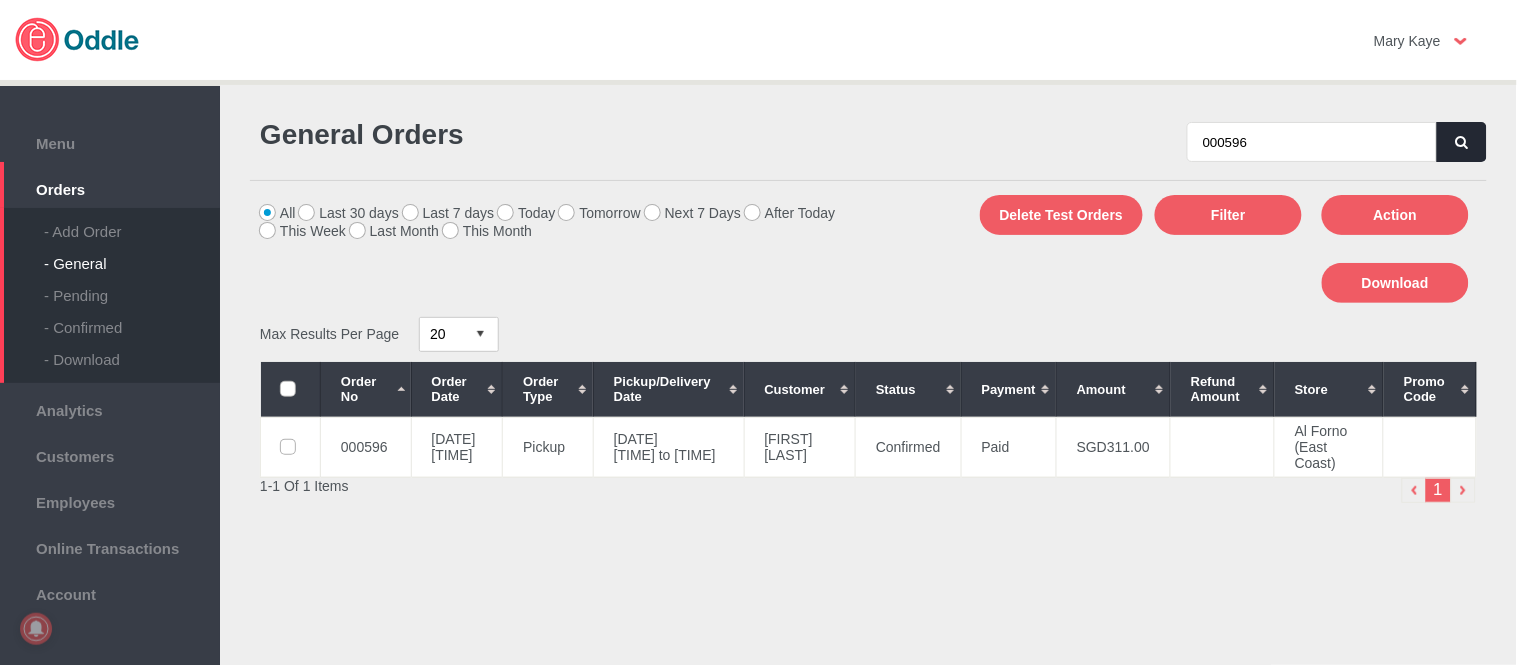 click at bounding box center [1462, 142] 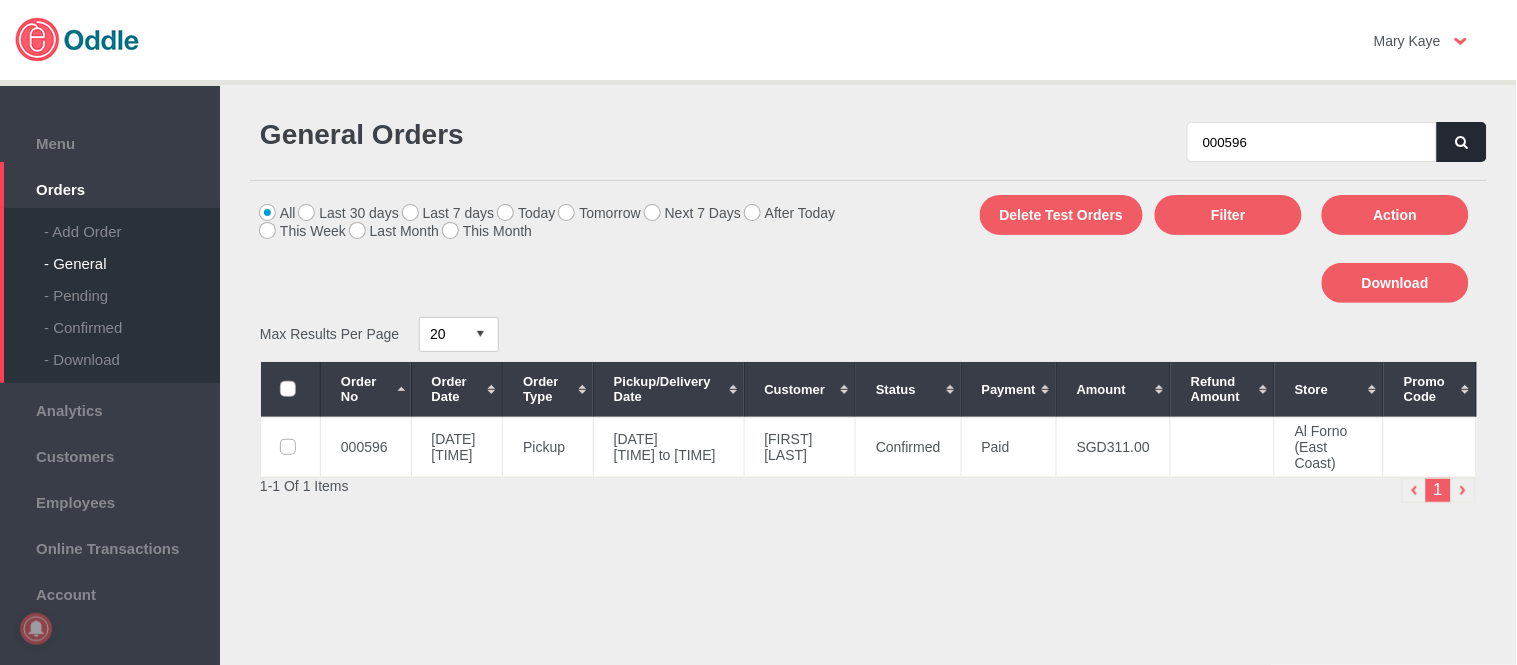 click at bounding box center [1462, 142] 